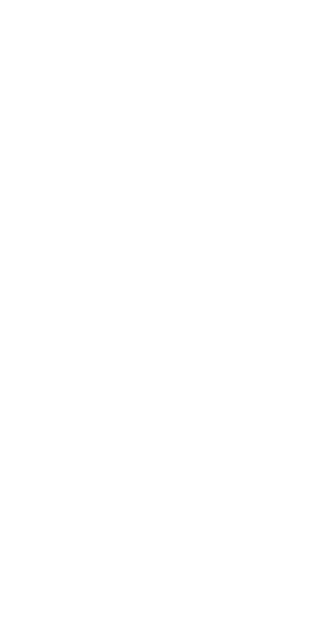 scroll, scrollTop: 0, scrollLeft: 0, axis: both 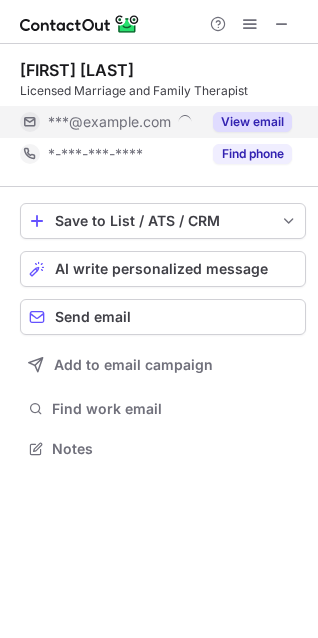 click on "View email" at bounding box center [252, 122] 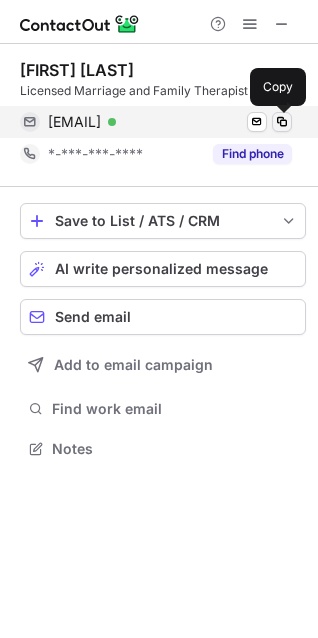 click at bounding box center (282, 122) 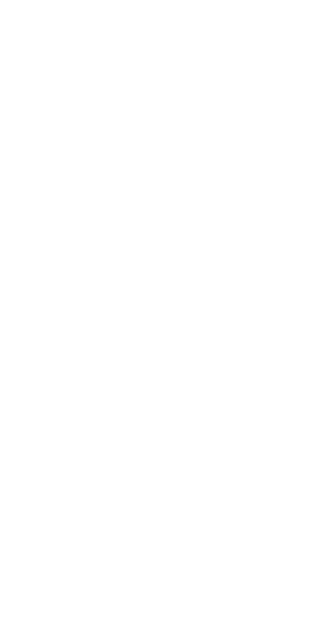 scroll, scrollTop: 0, scrollLeft: 0, axis: both 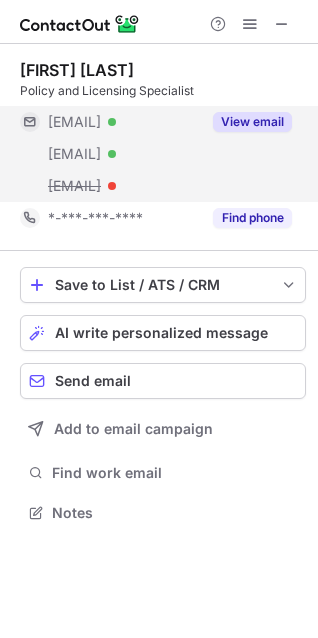 click on "View email" at bounding box center (252, 122) 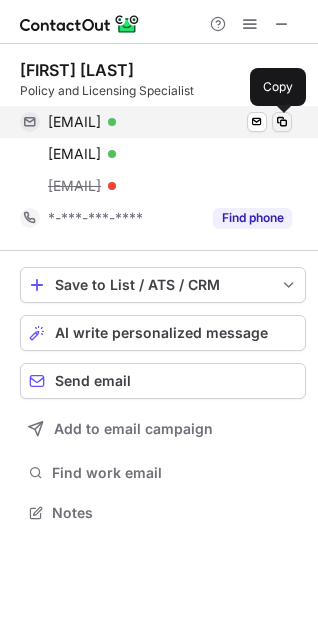 click at bounding box center [282, 122] 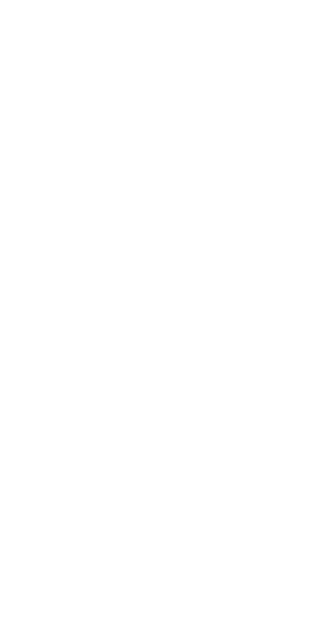 scroll, scrollTop: 0, scrollLeft: 0, axis: both 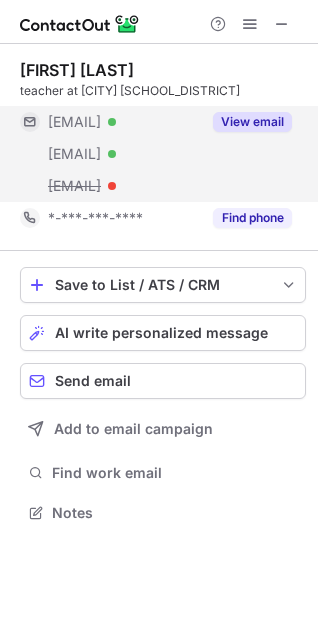 click on "View email" at bounding box center [252, 122] 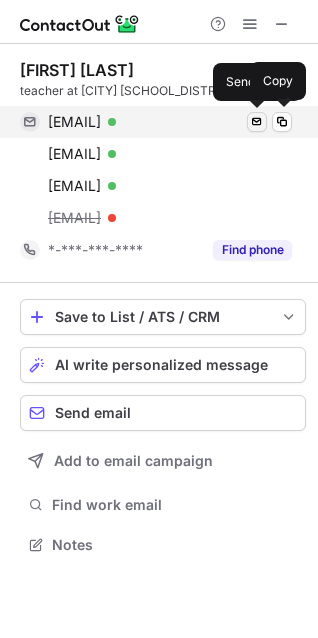scroll, scrollTop: 9, scrollLeft: 9, axis: both 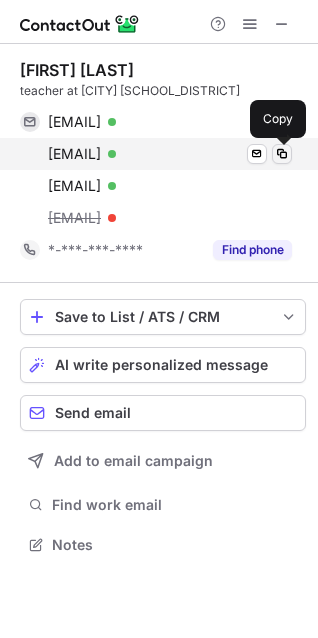 click at bounding box center [282, 154] 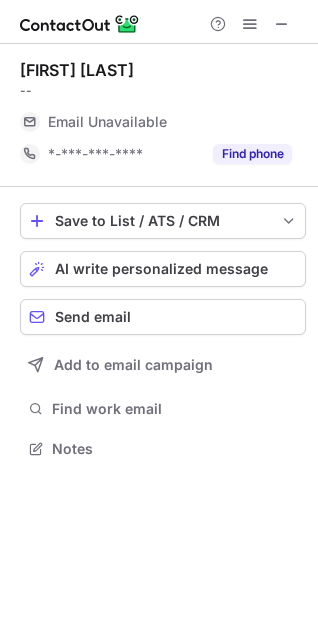 scroll, scrollTop: 0, scrollLeft: 0, axis: both 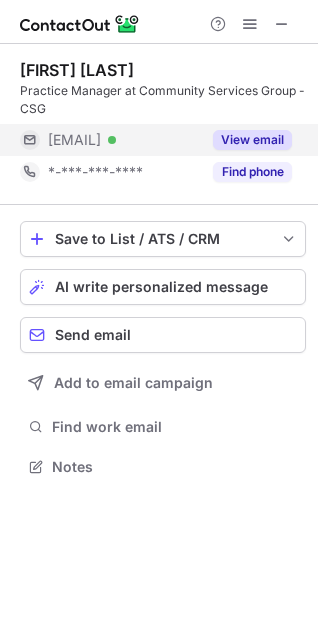 click on "View email" at bounding box center [252, 140] 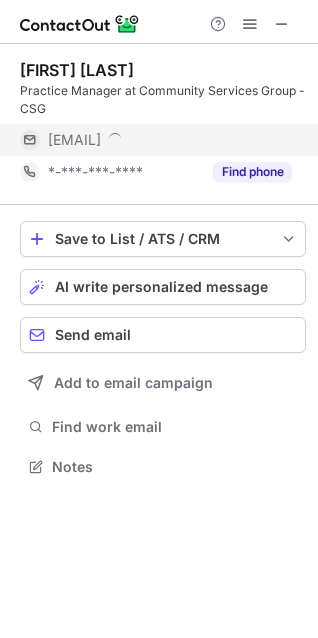 scroll, scrollTop: 10, scrollLeft: 9, axis: both 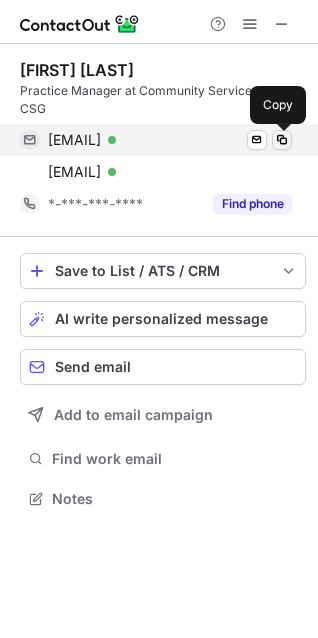 click at bounding box center (282, 140) 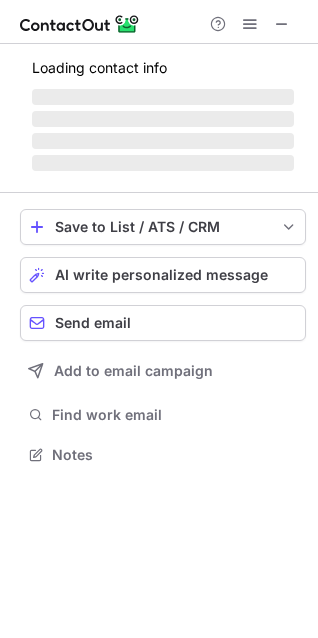 scroll, scrollTop: 0, scrollLeft: 0, axis: both 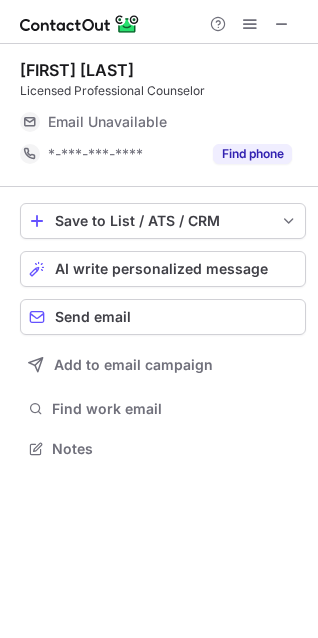 copy on "[FIRST] [LAST]" 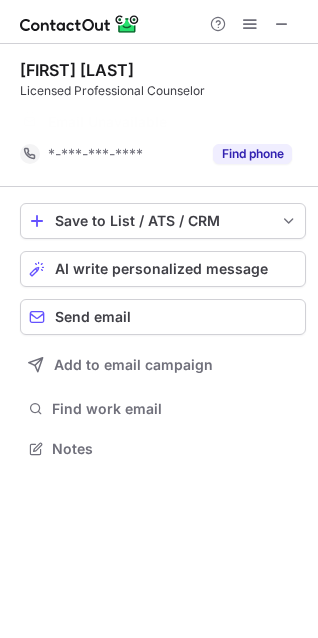 scroll, scrollTop: 402, scrollLeft: 318, axis: both 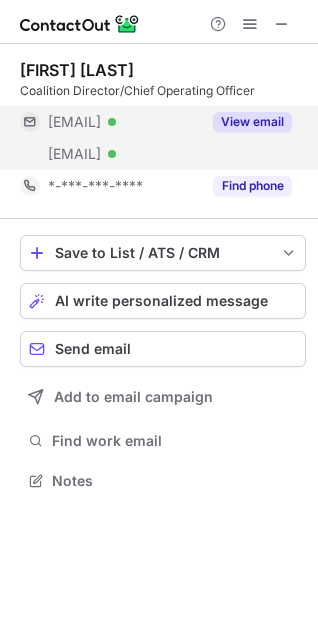 click on "View email" at bounding box center [252, 122] 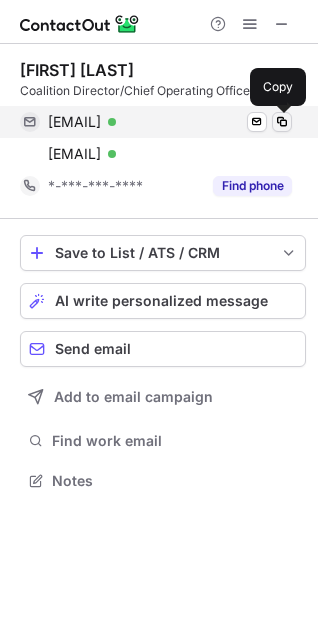 click at bounding box center [282, 122] 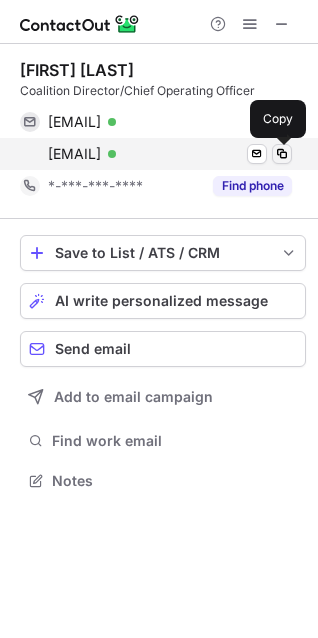 click at bounding box center [282, 154] 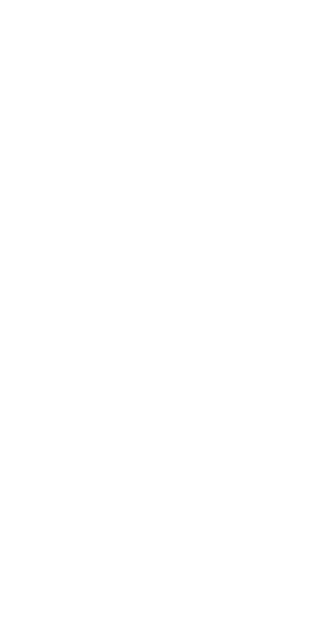 scroll, scrollTop: 0, scrollLeft: 0, axis: both 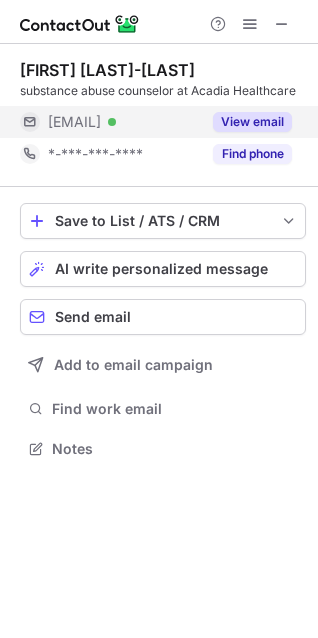 drag, startPoint x: 231, startPoint y: 105, endPoint x: 231, endPoint y: 118, distance: 13 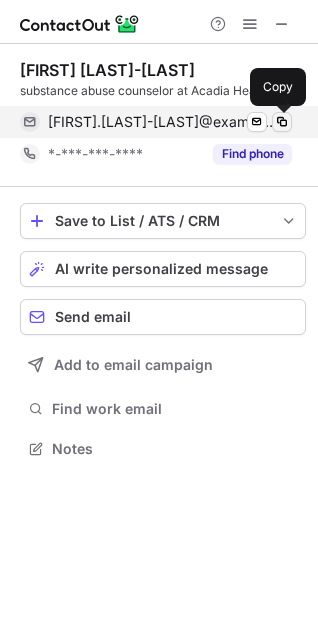 click at bounding box center [282, 122] 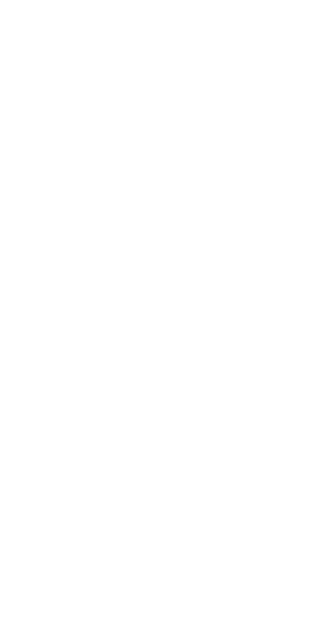 scroll, scrollTop: 0, scrollLeft: 0, axis: both 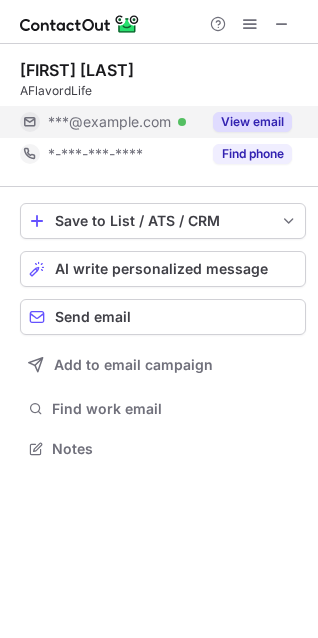 click on "View email" at bounding box center [252, 122] 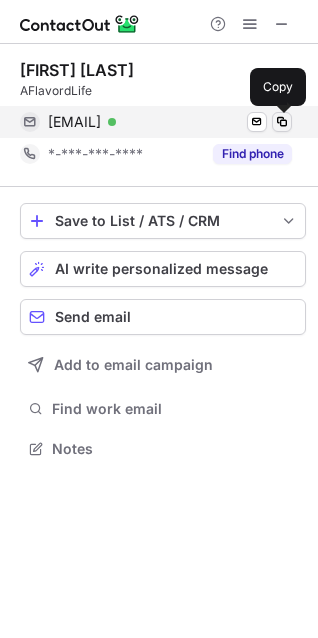 click at bounding box center [282, 122] 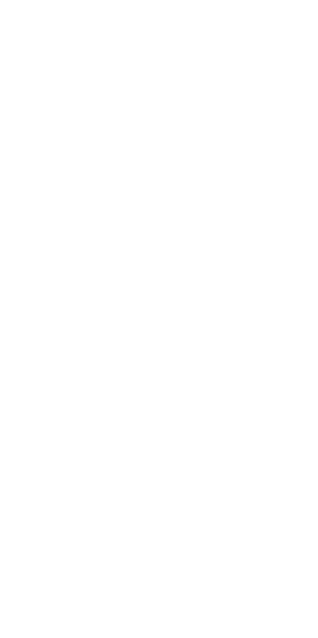scroll, scrollTop: 0, scrollLeft: 0, axis: both 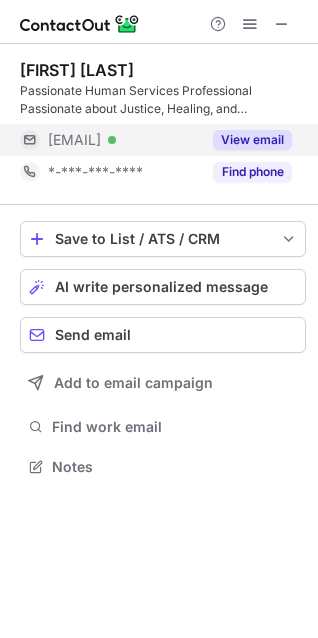click on "View email" at bounding box center (252, 140) 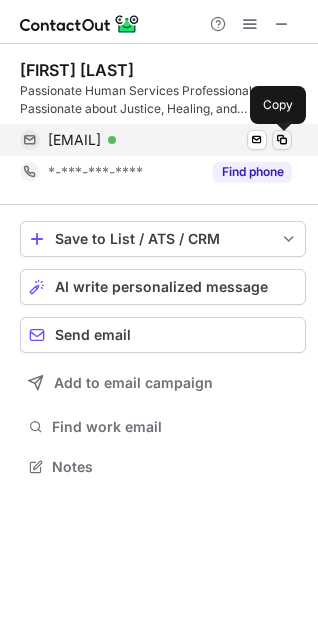 click at bounding box center [282, 140] 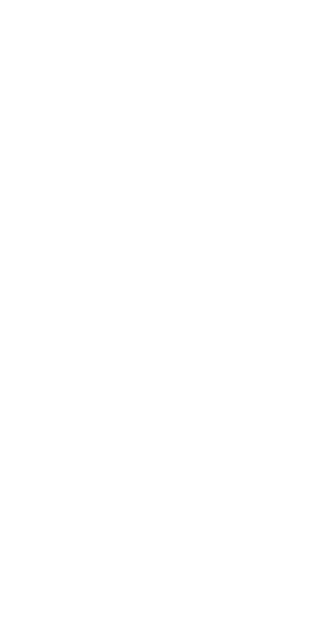 scroll, scrollTop: 0, scrollLeft: 0, axis: both 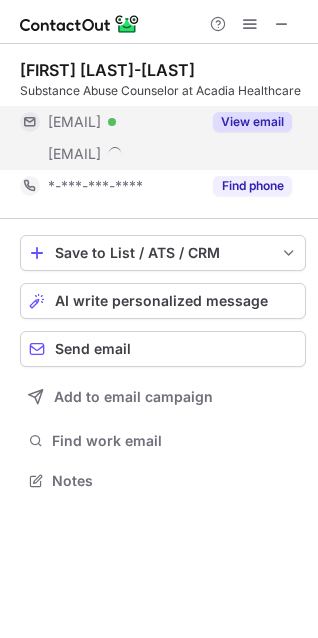click on "View email" at bounding box center (252, 122) 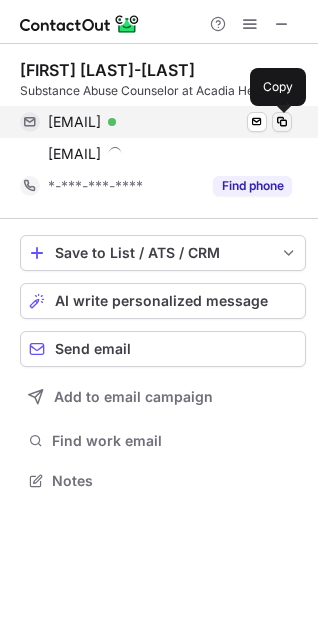 click at bounding box center [282, 122] 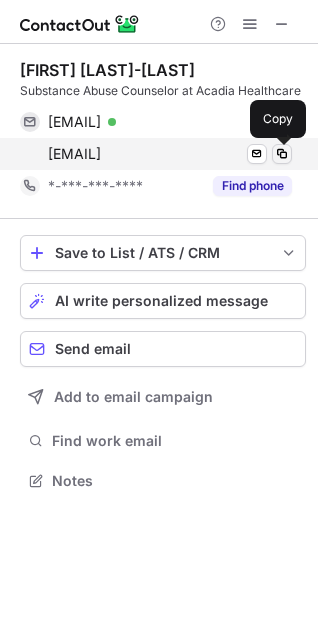 click at bounding box center [282, 154] 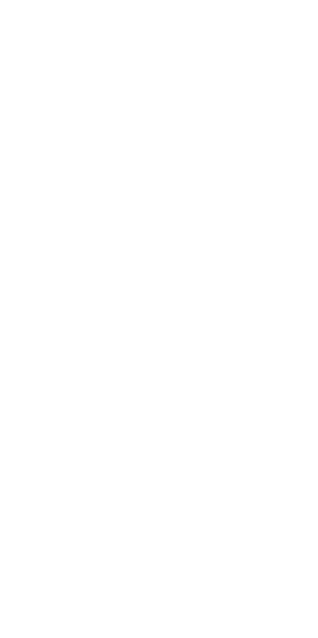 scroll, scrollTop: 0, scrollLeft: 0, axis: both 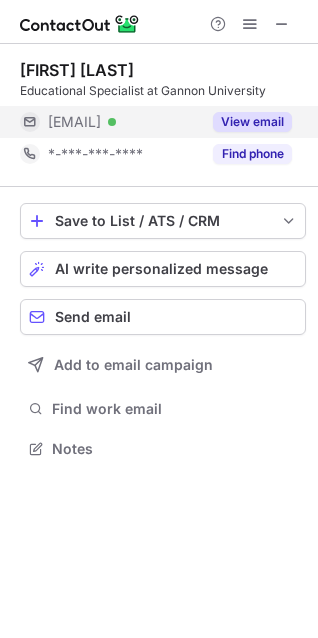 click on "View email" at bounding box center [252, 122] 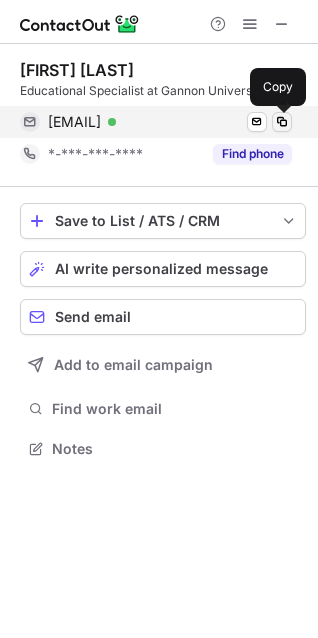click at bounding box center [282, 122] 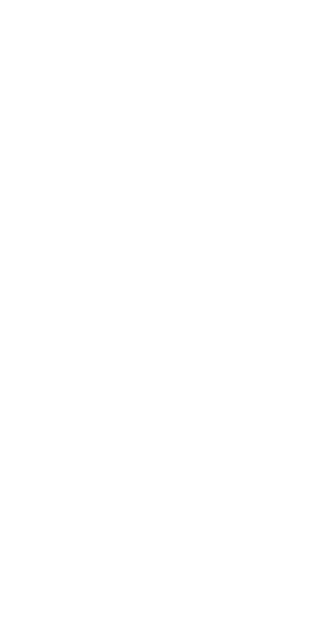 scroll, scrollTop: 0, scrollLeft: 0, axis: both 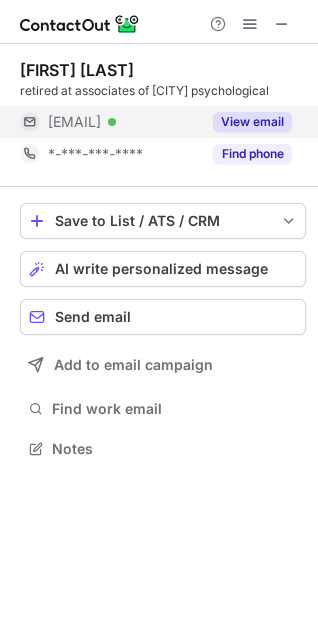 click on "View email" at bounding box center (246, 122) 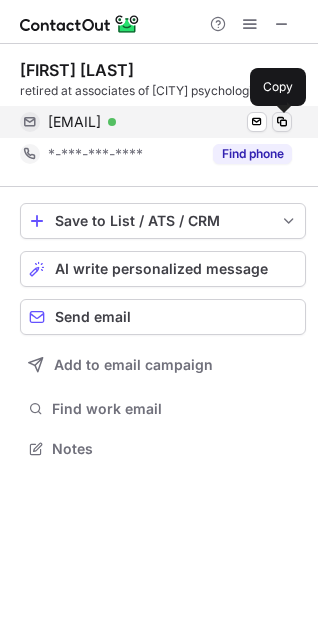 click at bounding box center (282, 122) 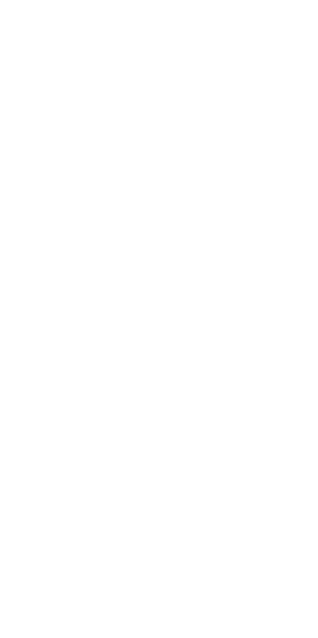 scroll, scrollTop: 0, scrollLeft: 0, axis: both 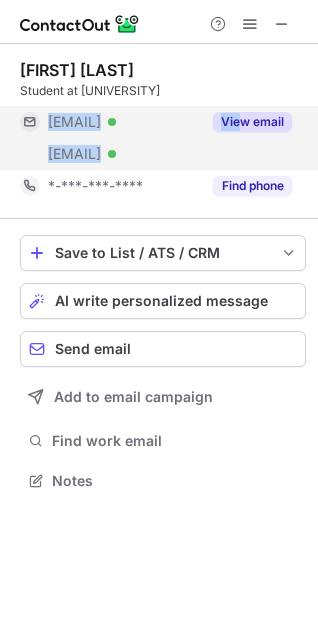 click on "[EMAIL] Verified [EMAIL] Verified View email" at bounding box center [163, 138] 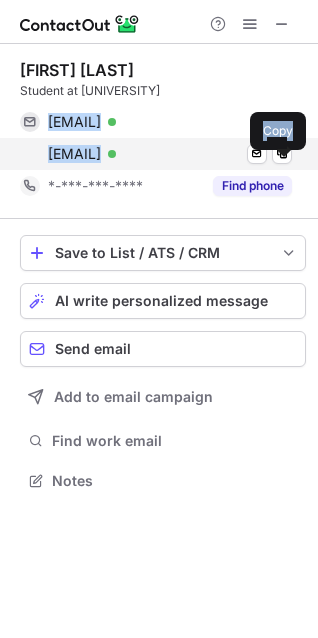 click on "[EMAIL] Verified" at bounding box center [170, 154] 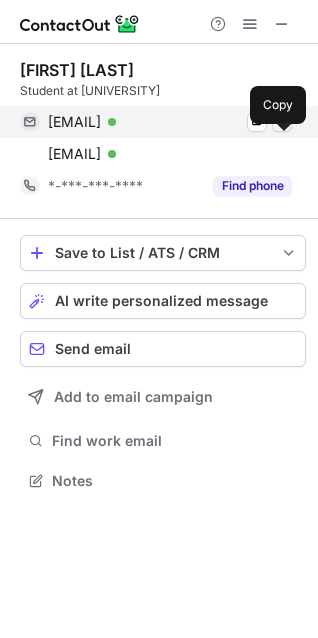 click at bounding box center [282, 122] 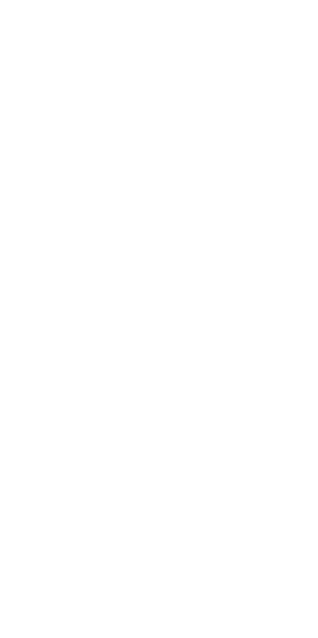 scroll, scrollTop: 0, scrollLeft: 0, axis: both 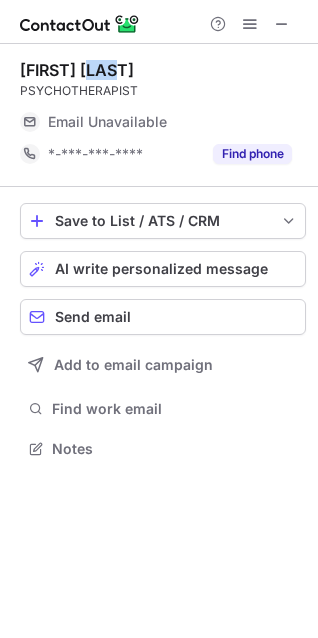 drag, startPoint x: 150, startPoint y: 71, endPoint x: 111, endPoint y: 74, distance: 39.115215 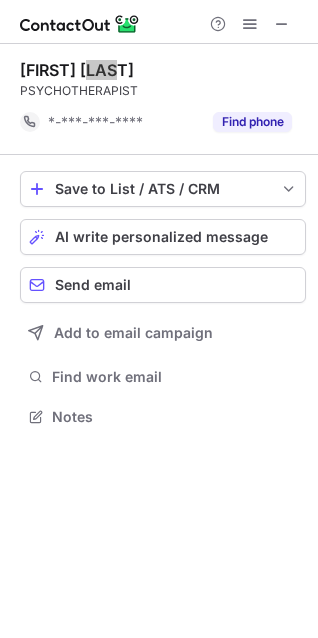 scroll, scrollTop: 402, scrollLeft: 318, axis: both 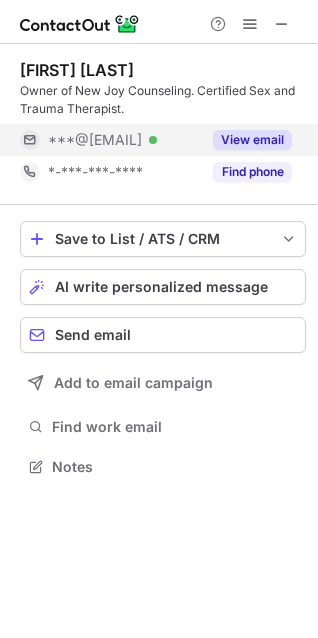 click on "View email" at bounding box center (252, 140) 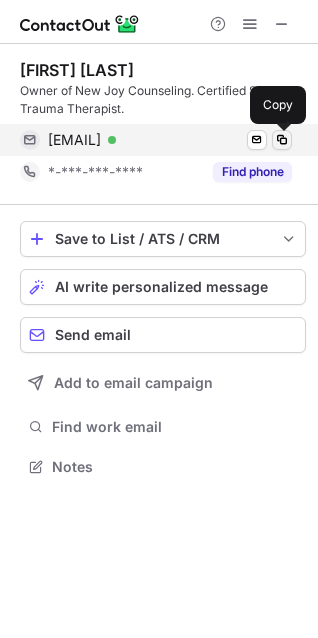 click at bounding box center (282, 140) 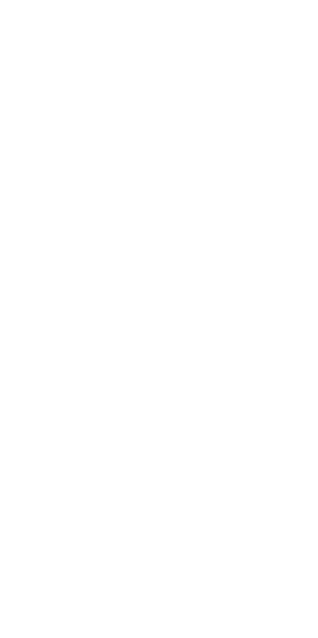 scroll, scrollTop: 0, scrollLeft: 0, axis: both 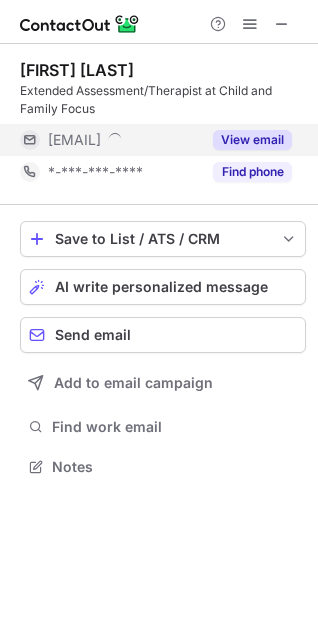 click on "View email" at bounding box center (252, 140) 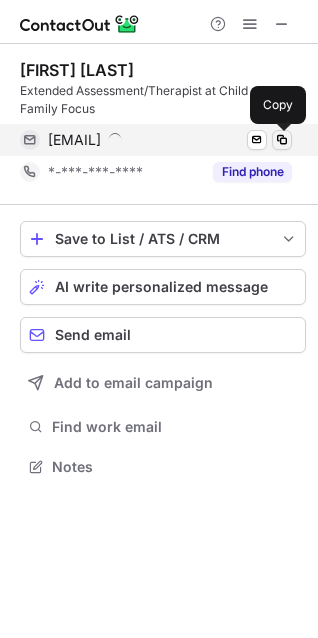 click at bounding box center [282, 140] 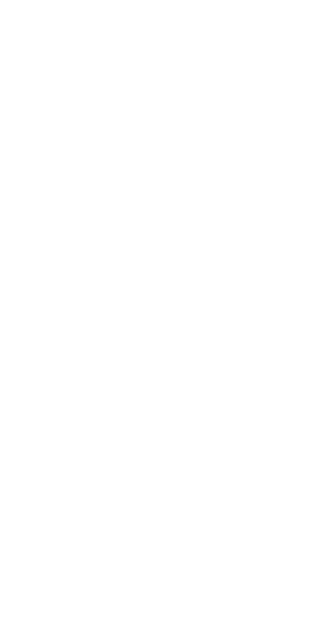 scroll, scrollTop: 0, scrollLeft: 0, axis: both 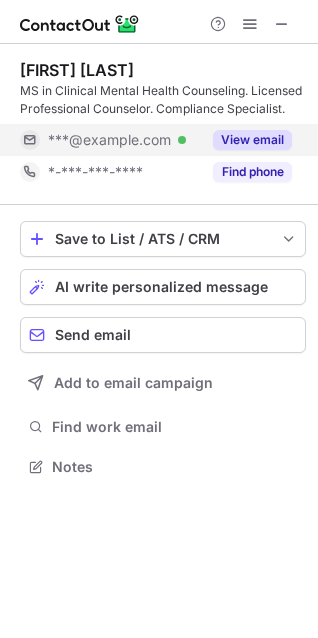 click on "View email" at bounding box center [252, 140] 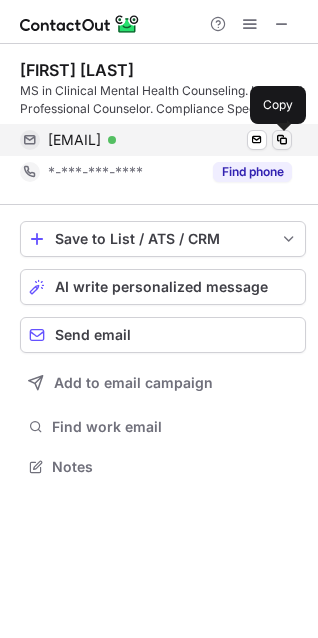 click at bounding box center (282, 140) 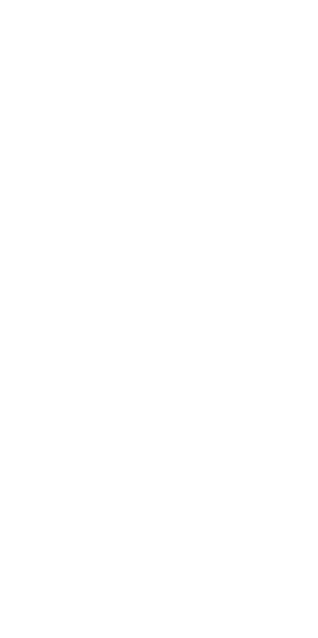 scroll, scrollTop: 0, scrollLeft: 0, axis: both 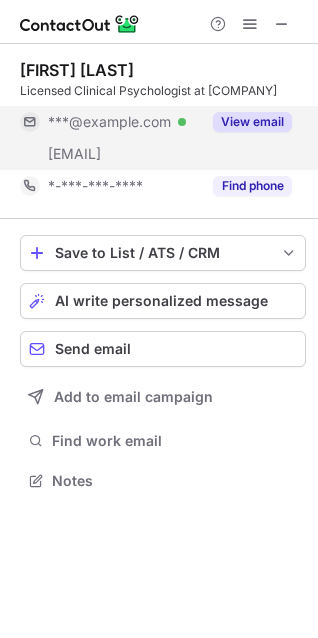 click on "View email" at bounding box center (252, 122) 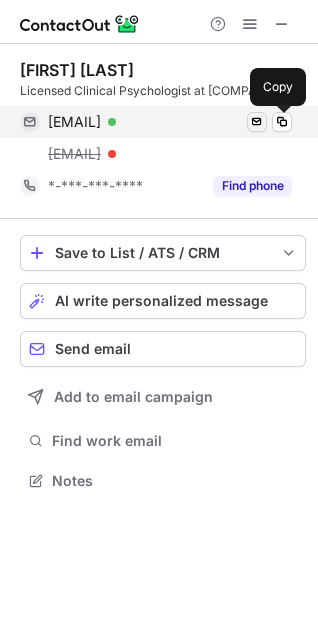 drag, startPoint x: 276, startPoint y: 121, endPoint x: 247, endPoint y: 120, distance: 29.017237 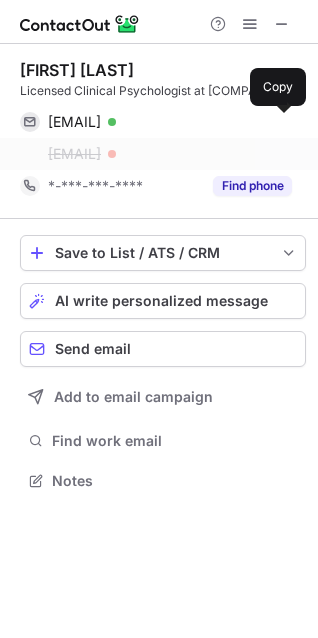 type 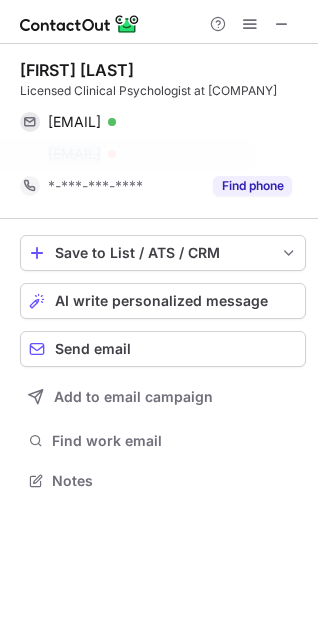 drag, startPoint x: 89, startPoint y: 152, endPoint x: 31, endPoint y: 151, distance: 58.00862 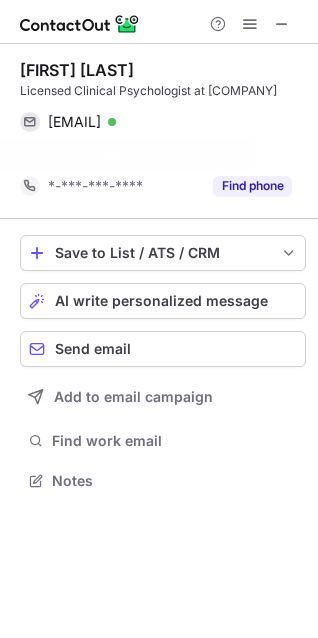 scroll, scrollTop: 434, scrollLeft: 318, axis: both 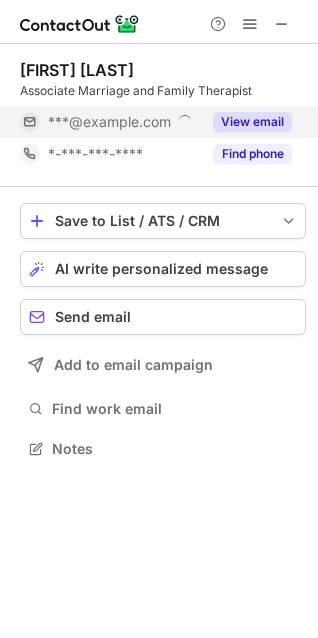 click on "View email" at bounding box center (252, 122) 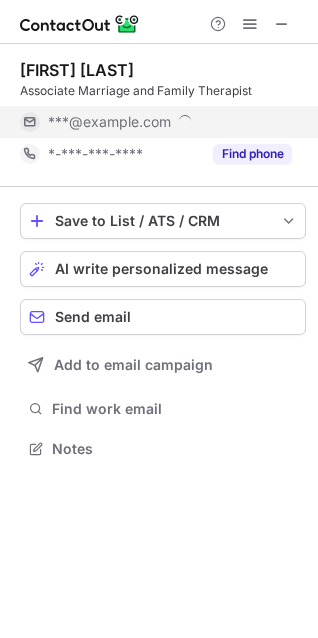 scroll, scrollTop: 9, scrollLeft: 9, axis: both 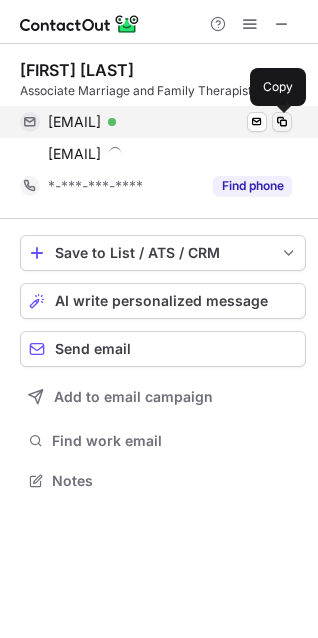 click at bounding box center (282, 122) 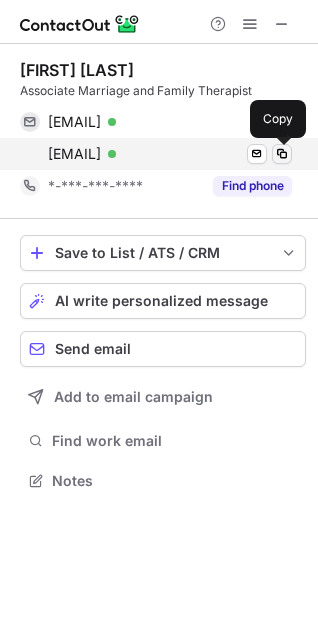 click at bounding box center (282, 154) 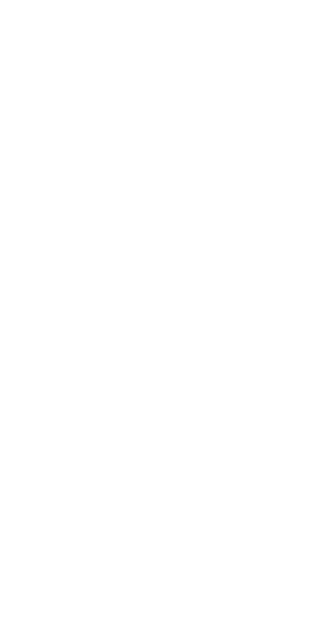 scroll, scrollTop: 0, scrollLeft: 0, axis: both 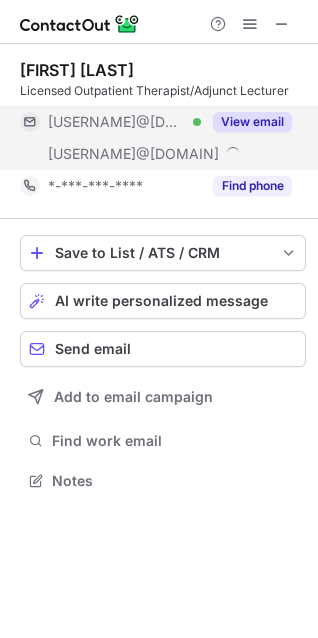 click on "View email" at bounding box center [252, 122] 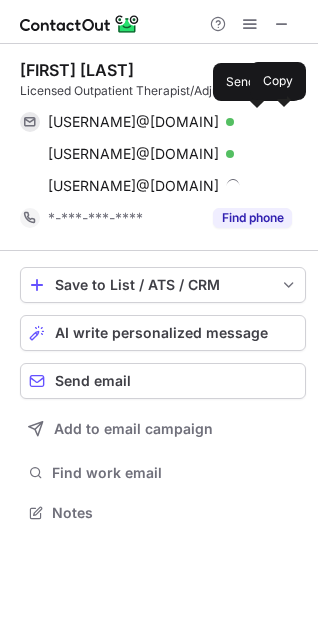scroll, scrollTop: 9, scrollLeft: 9, axis: both 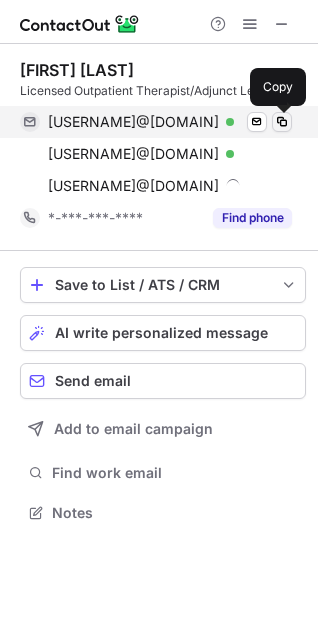 click at bounding box center (282, 122) 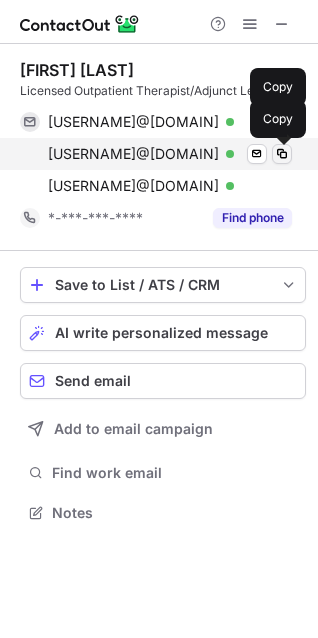 click at bounding box center (282, 154) 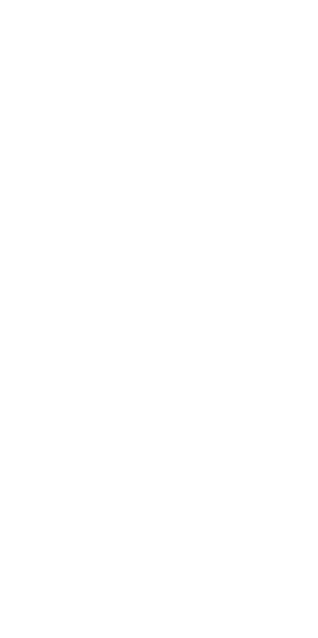 scroll, scrollTop: 0, scrollLeft: 0, axis: both 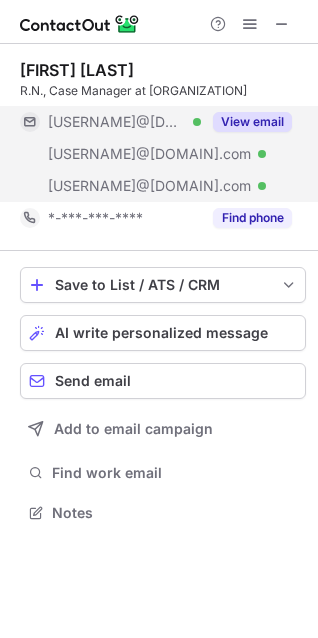 click on "View email" at bounding box center [246, 122] 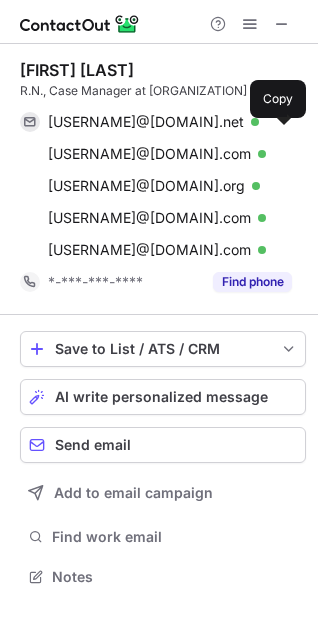 scroll, scrollTop: 10, scrollLeft: 9, axis: both 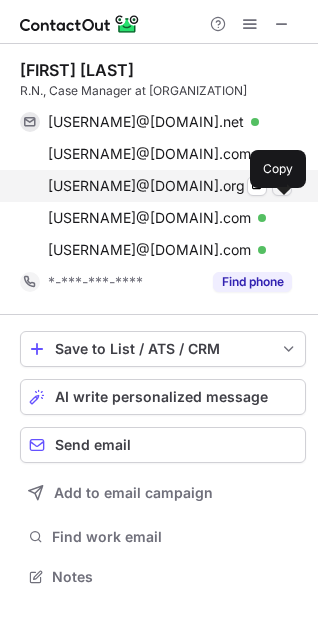 click at bounding box center [282, 186] 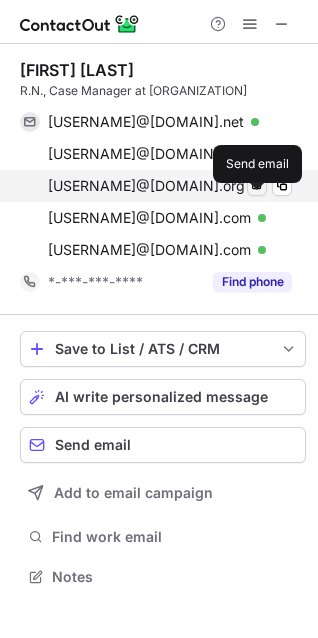 click at bounding box center [257, 186] 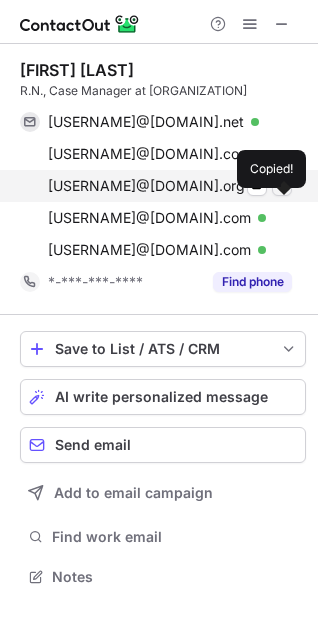click at bounding box center (282, 186) 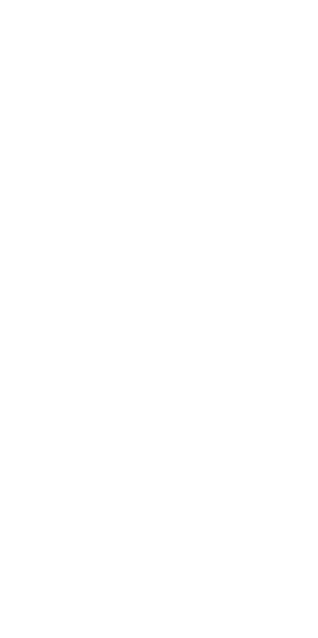 scroll, scrollTop: 0, scrollLeft: 0, axis: both 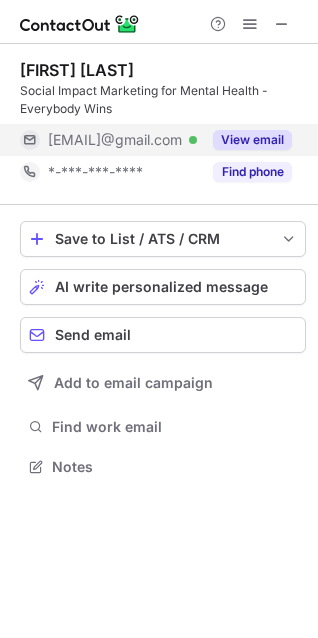 click on "View email" at bounding box center (252, 140) 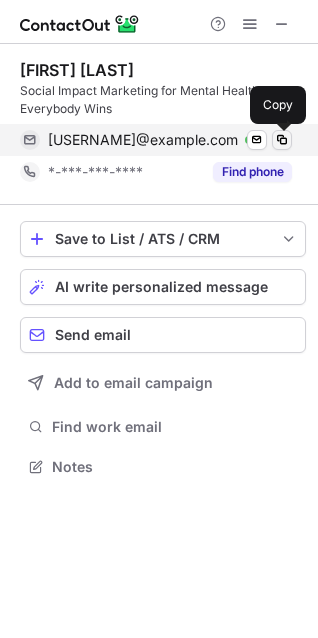 click at bounding box center (282, 140) 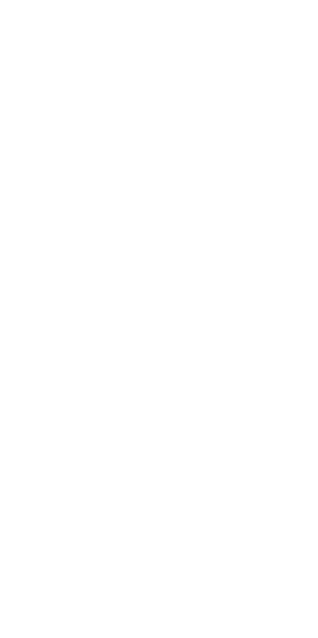 scroll, scrollTop: 0, scrollLeft: 0, axis: both 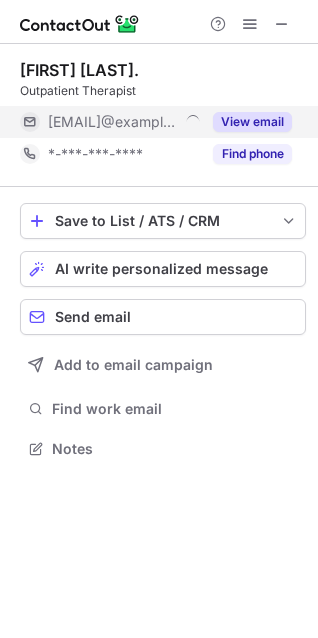 click on "View email" at bounding box center (252, 122) 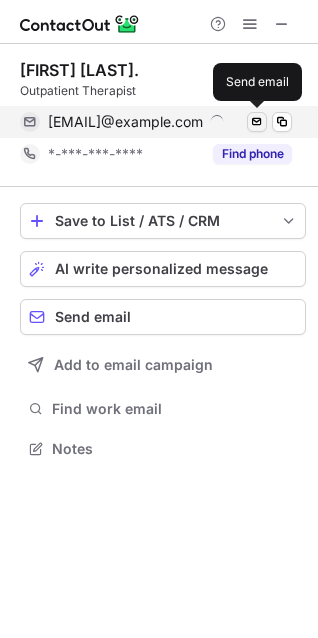 click at bounding box center [257, 122] 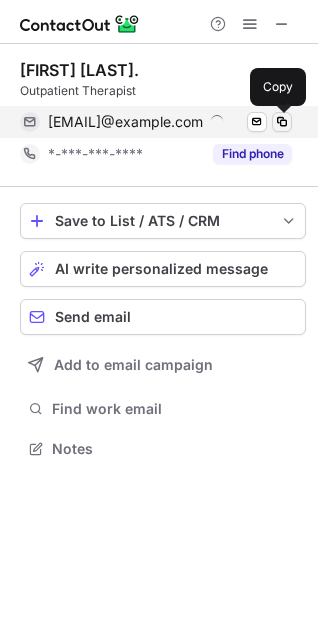 click at bounding box center (282, 122) 